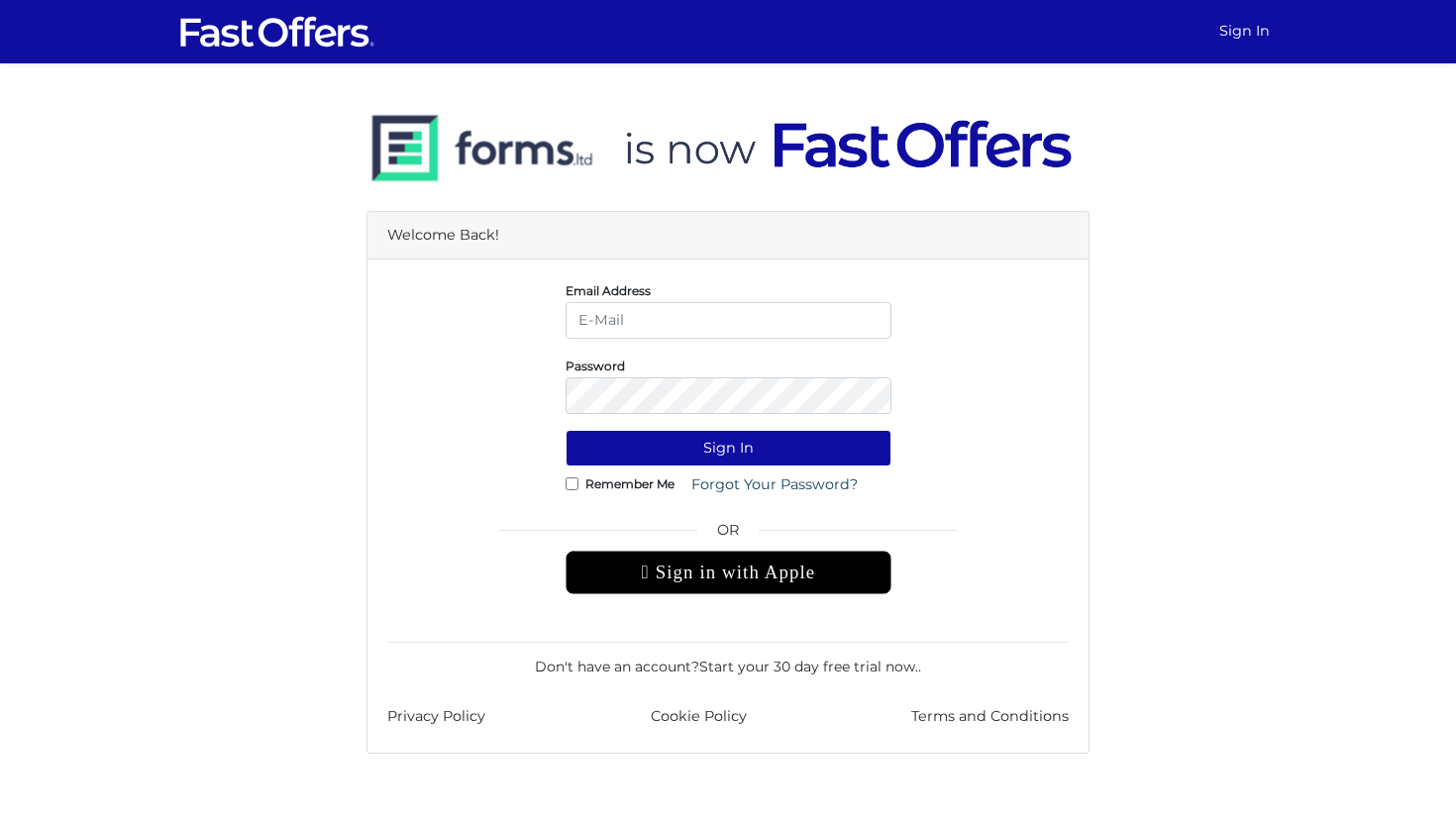 scroll, scrollTop: 0, scrollLeft: 0, axis: both 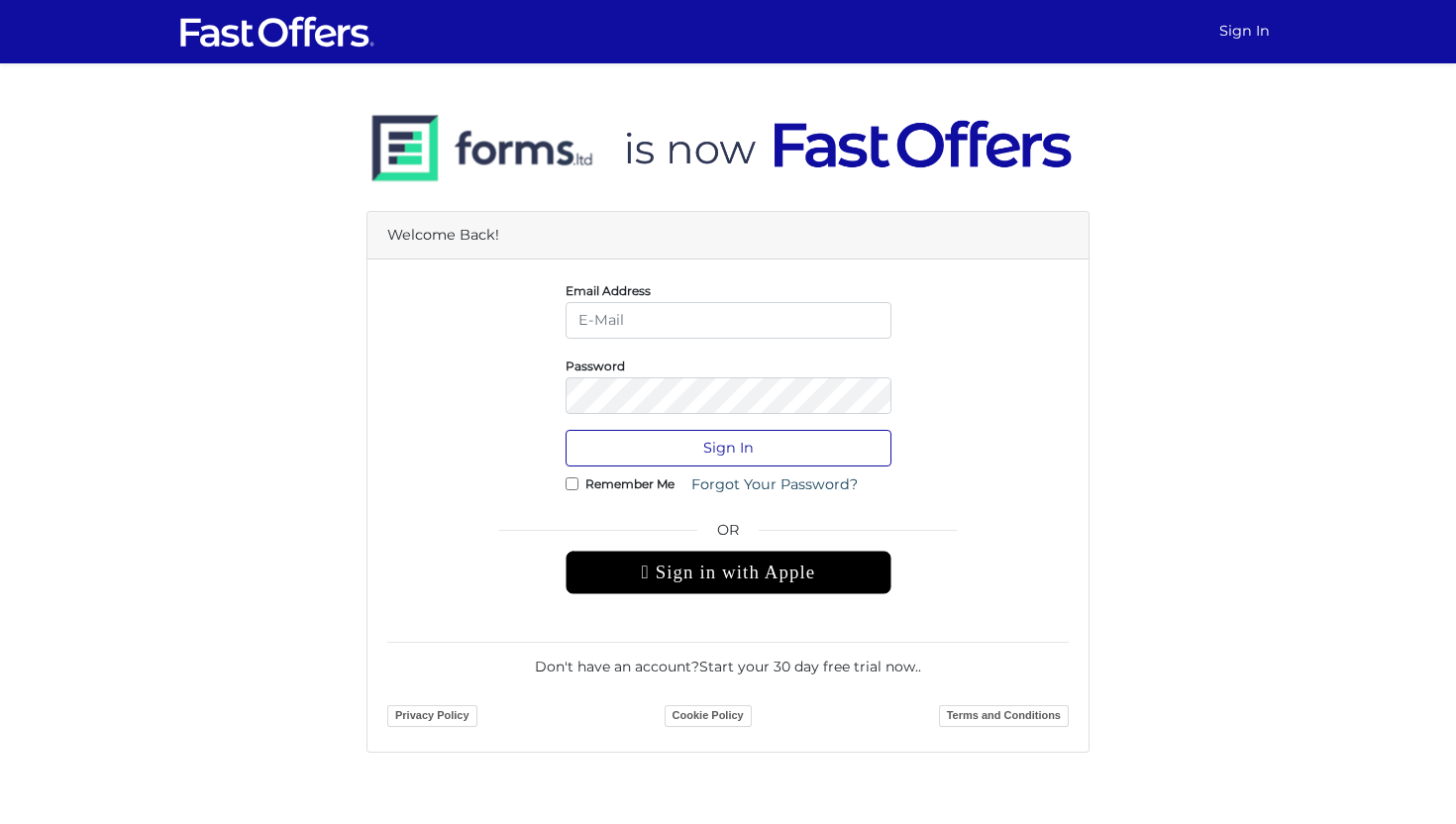 type on "sarah@sarahcromie.com" 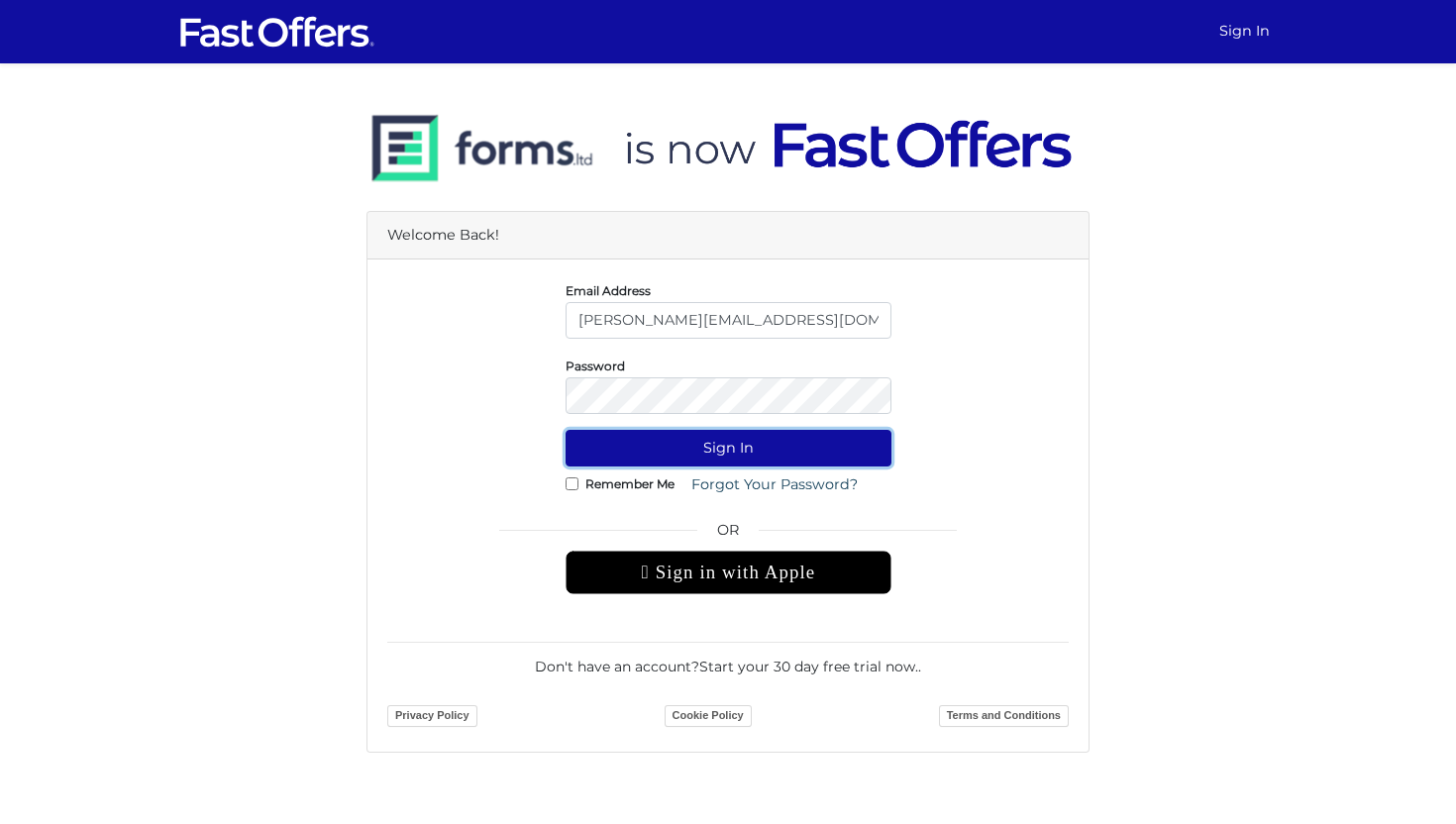 click on "Sign In" at bounding box center (728, 448) 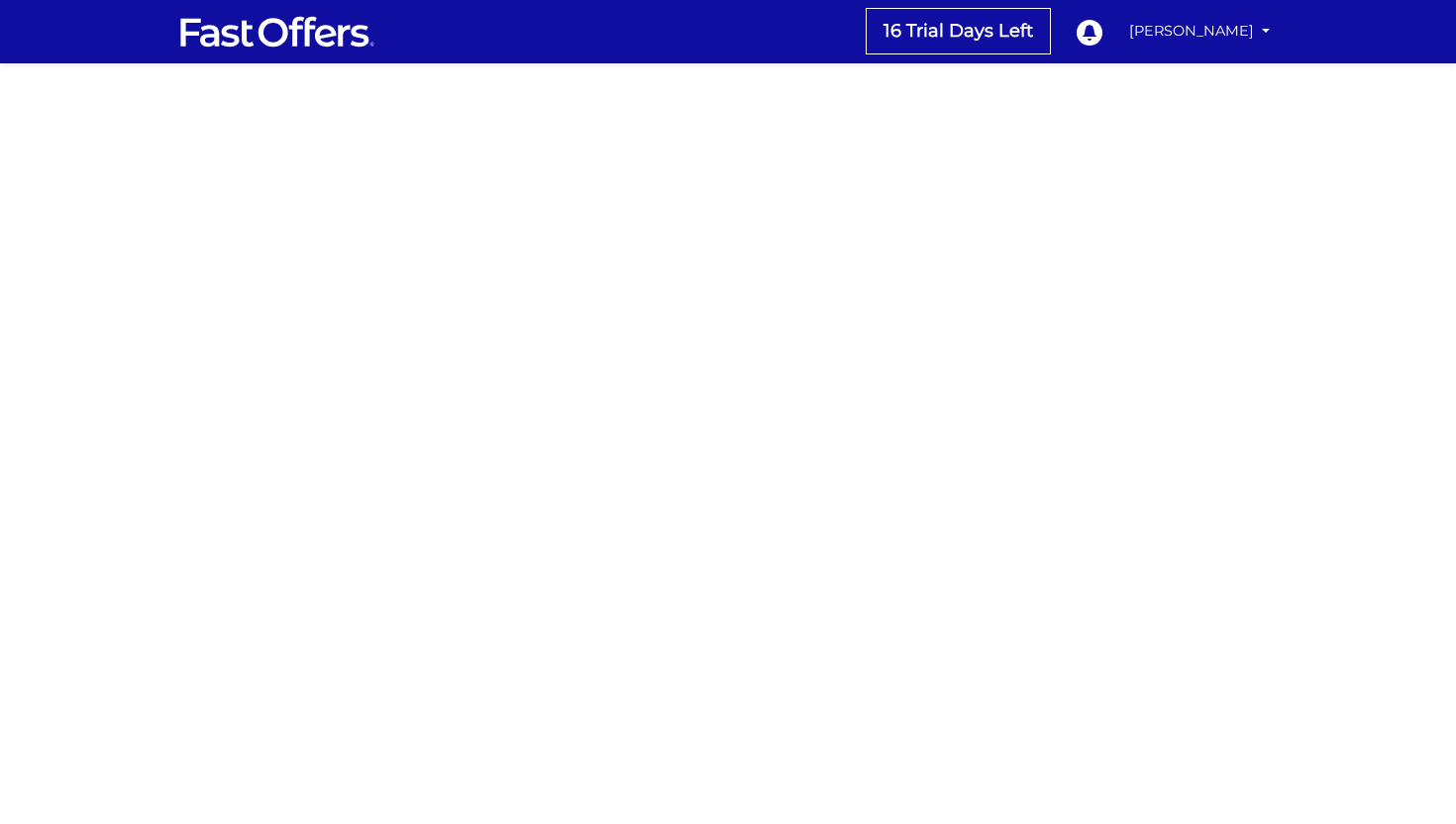 scroll, scrollTop: 0, scrollLeft: 0, axis: both 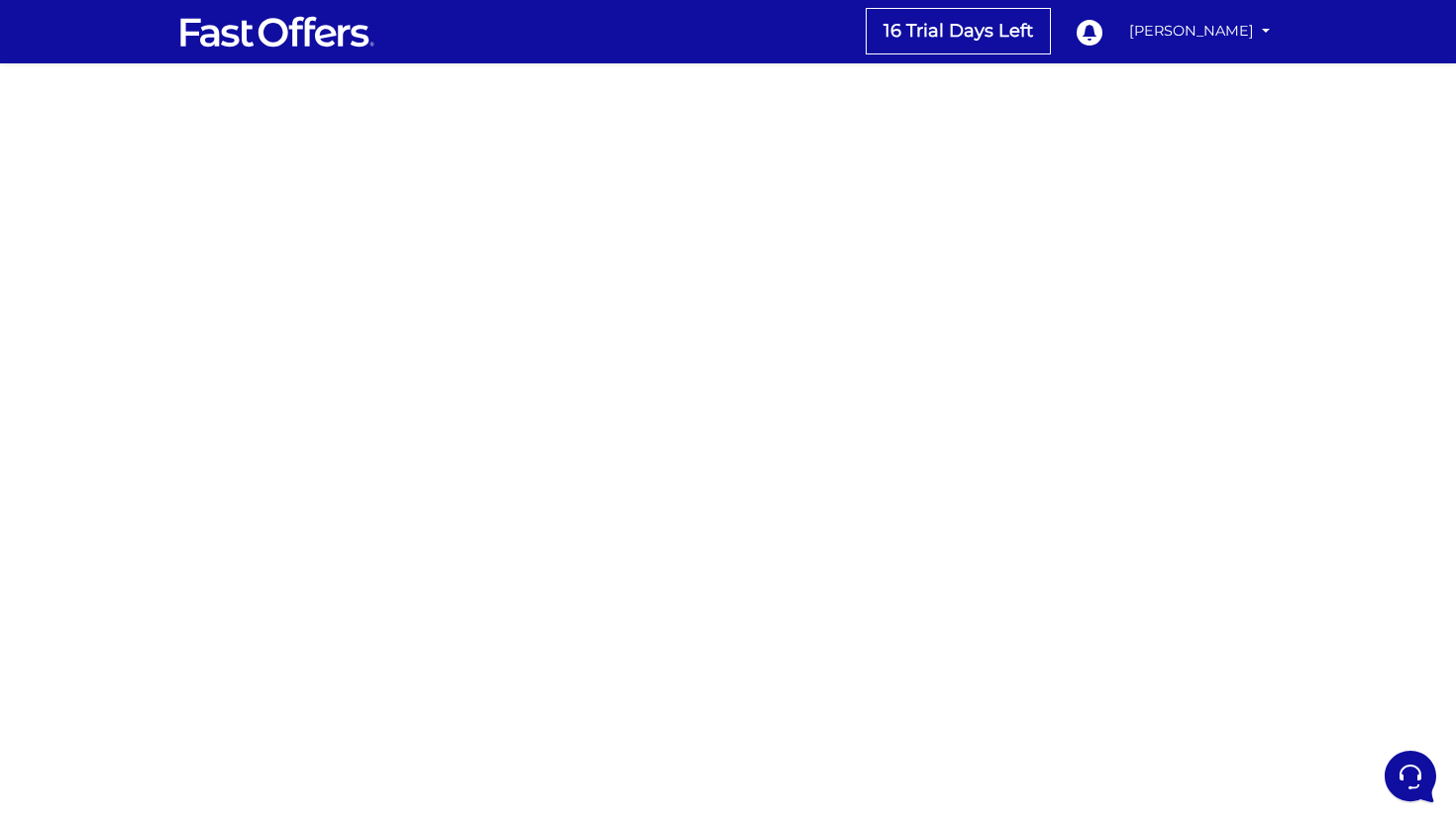 click at bounding box center [277, 32] 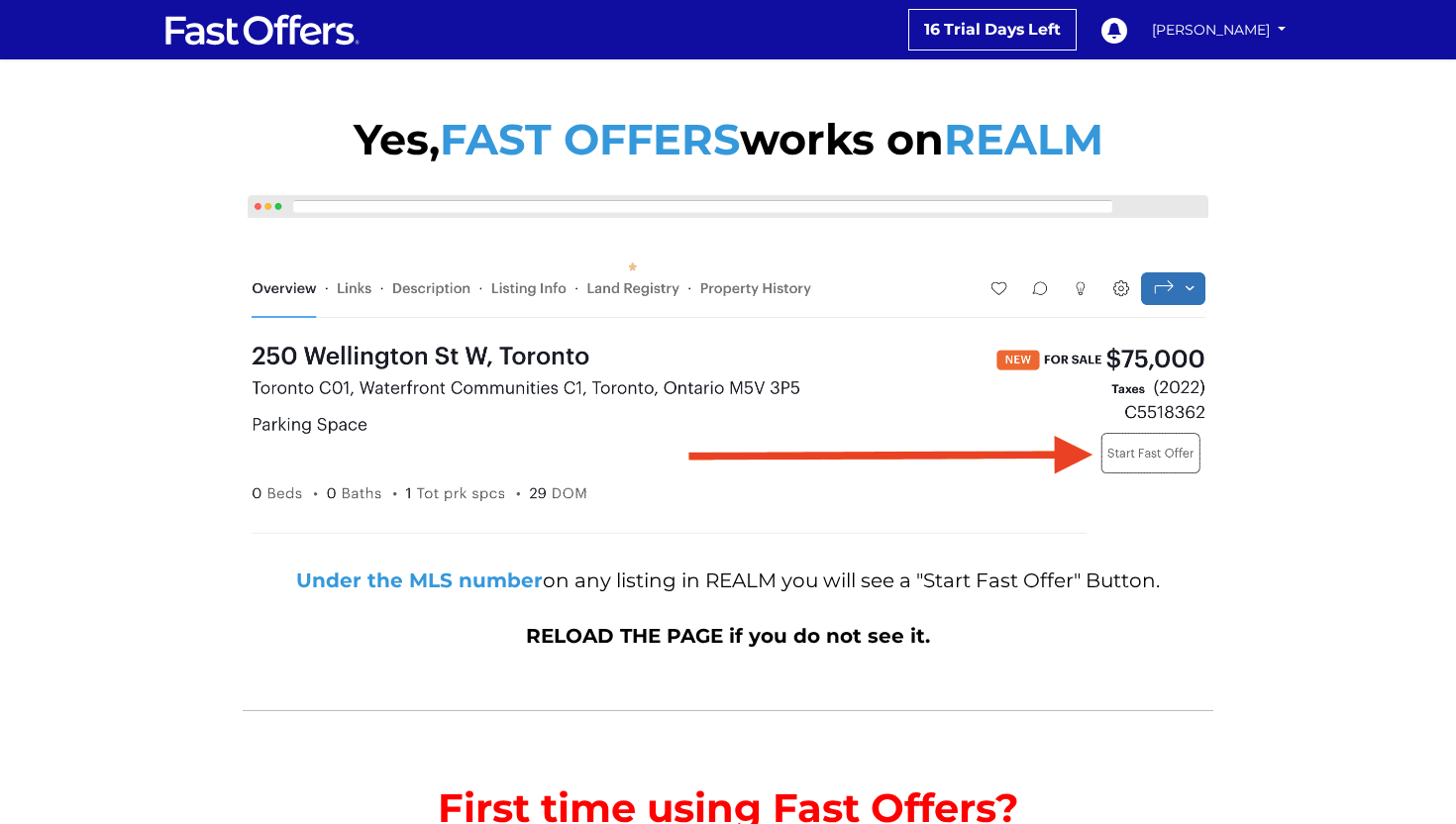 scroll, scrollTop: 0, scrollLeft: 0, axis: both 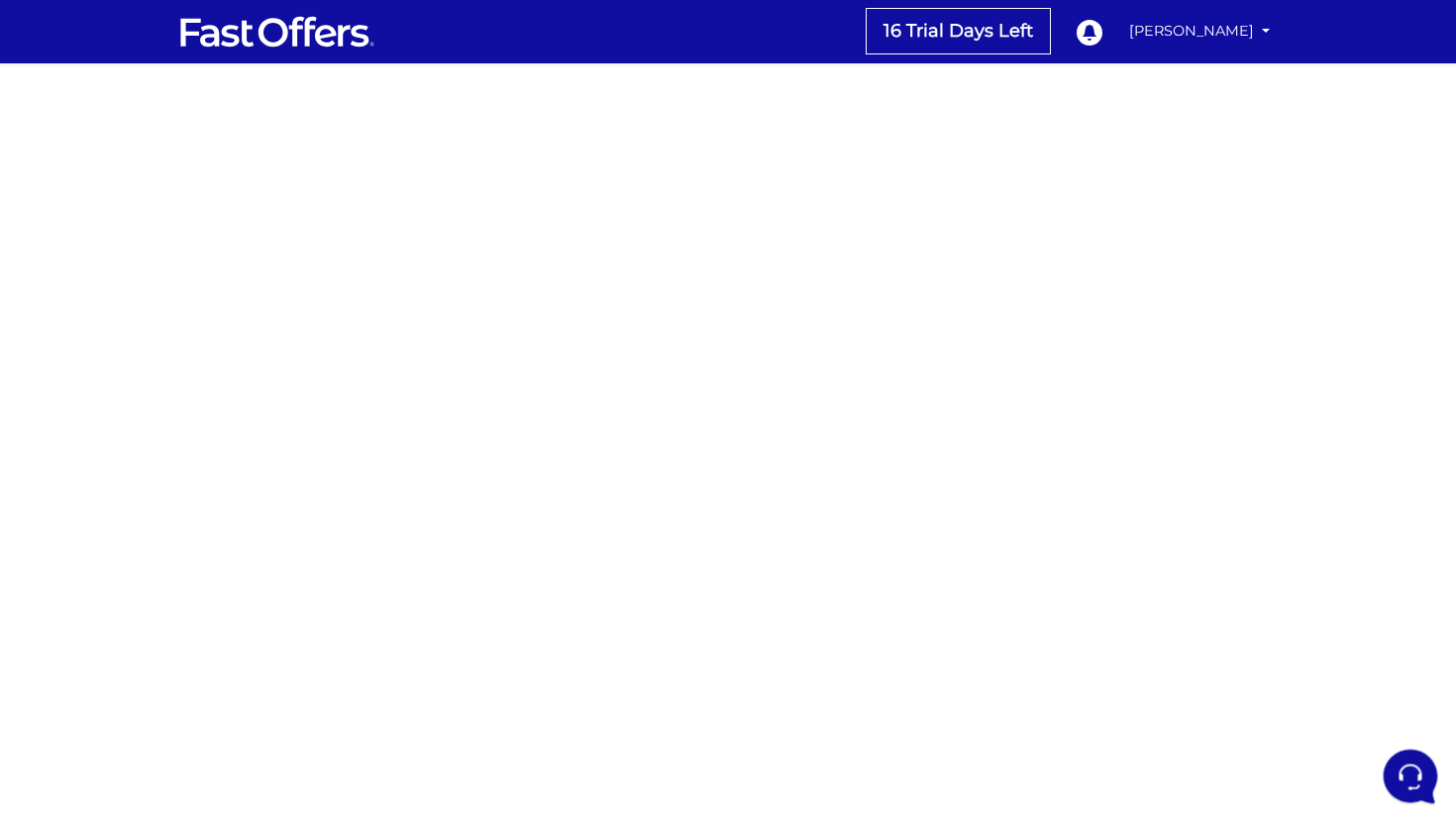 click 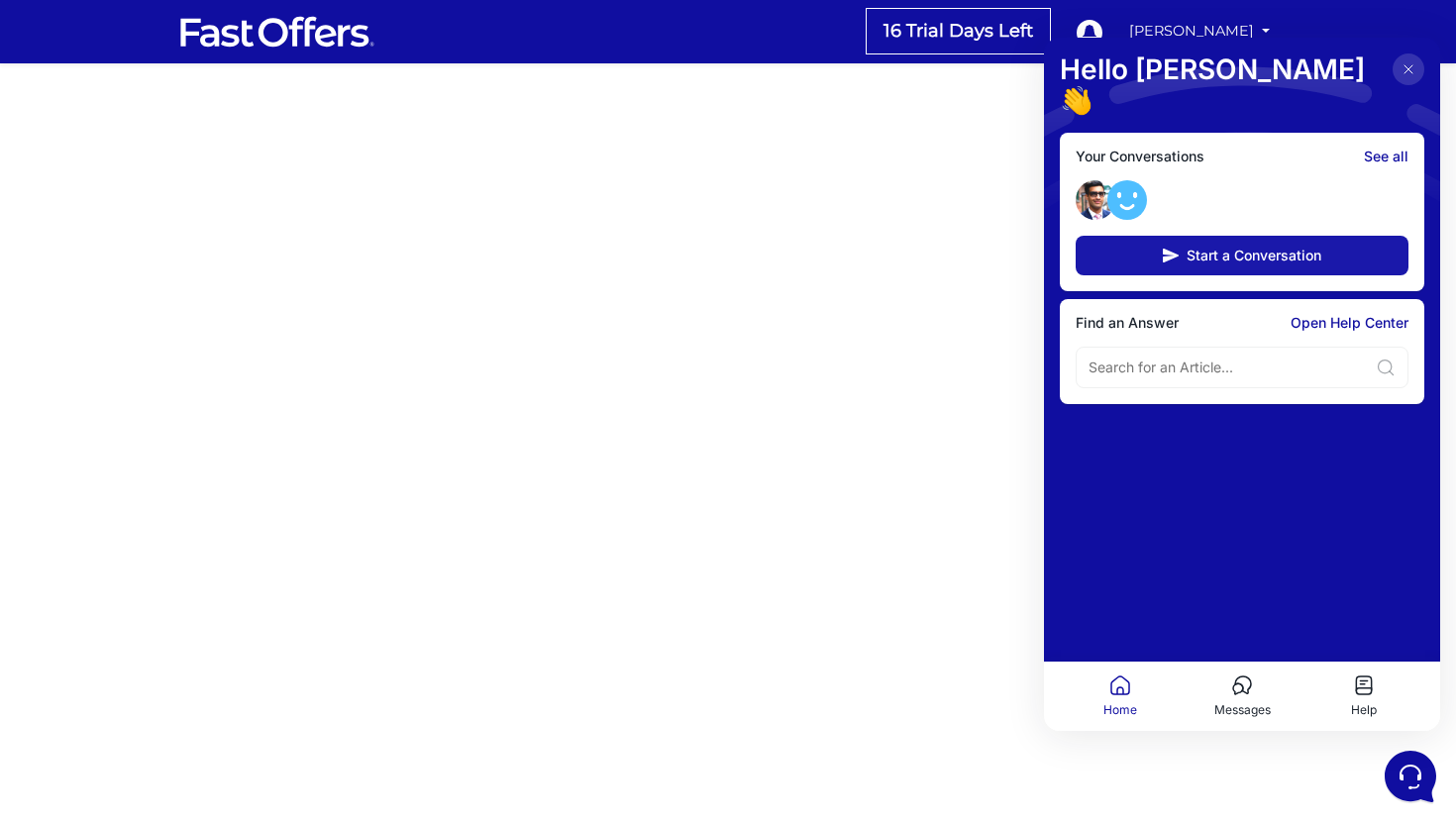 click on "Start a Conversation" at bounding box center (1254, 256) 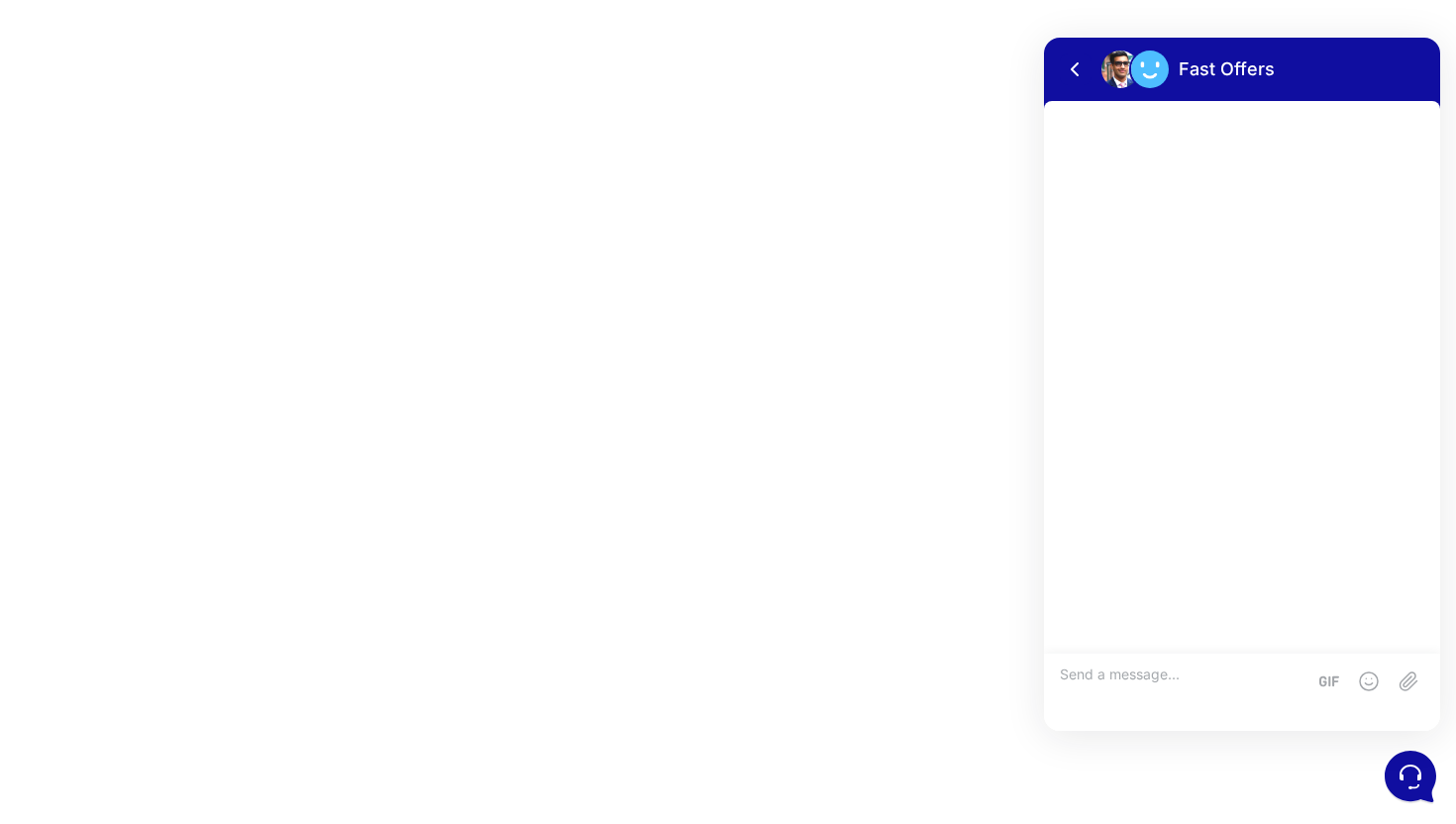 scroll, scrollTop: 0, scrollLeft: 0, axis: both 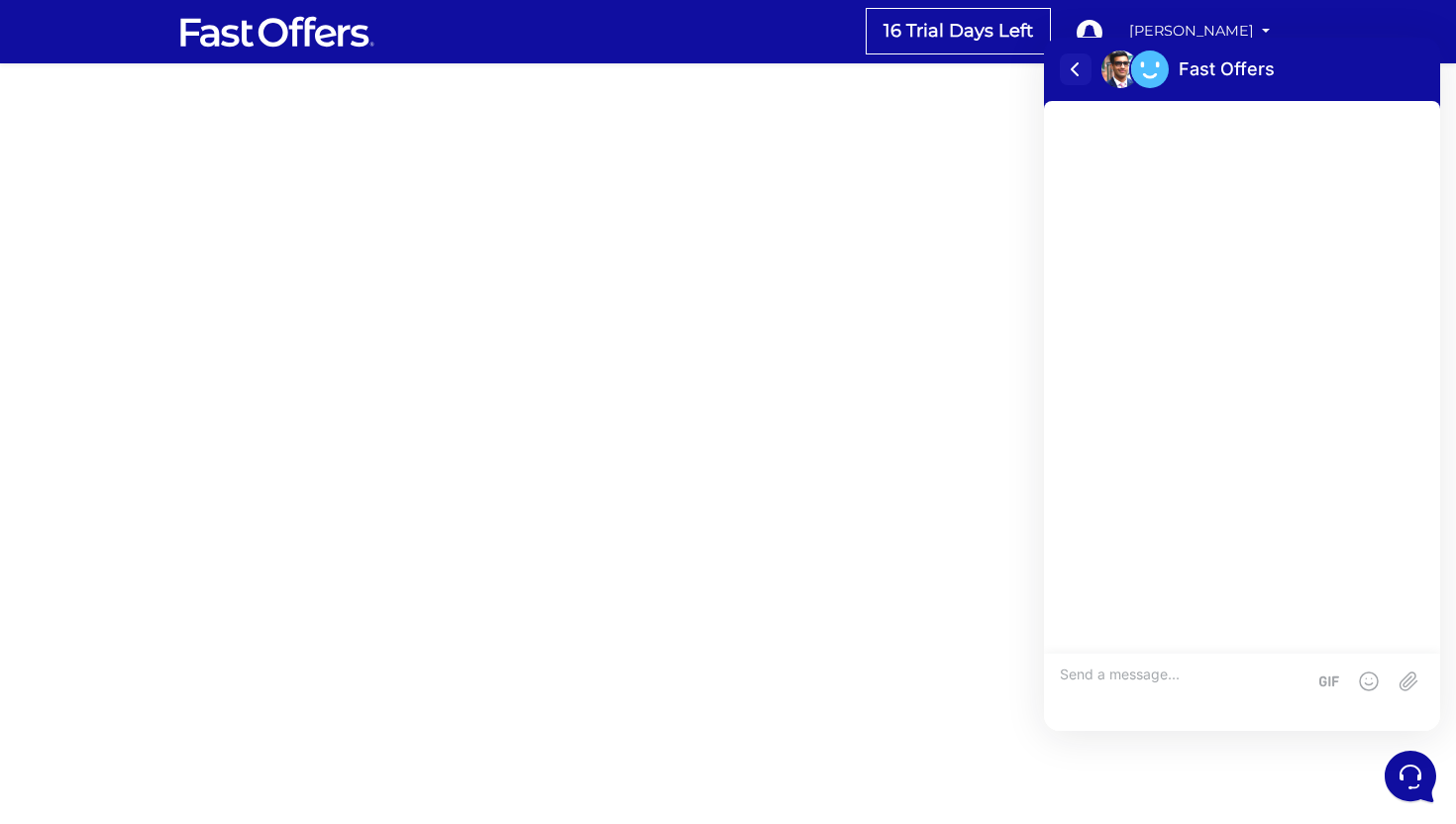 click 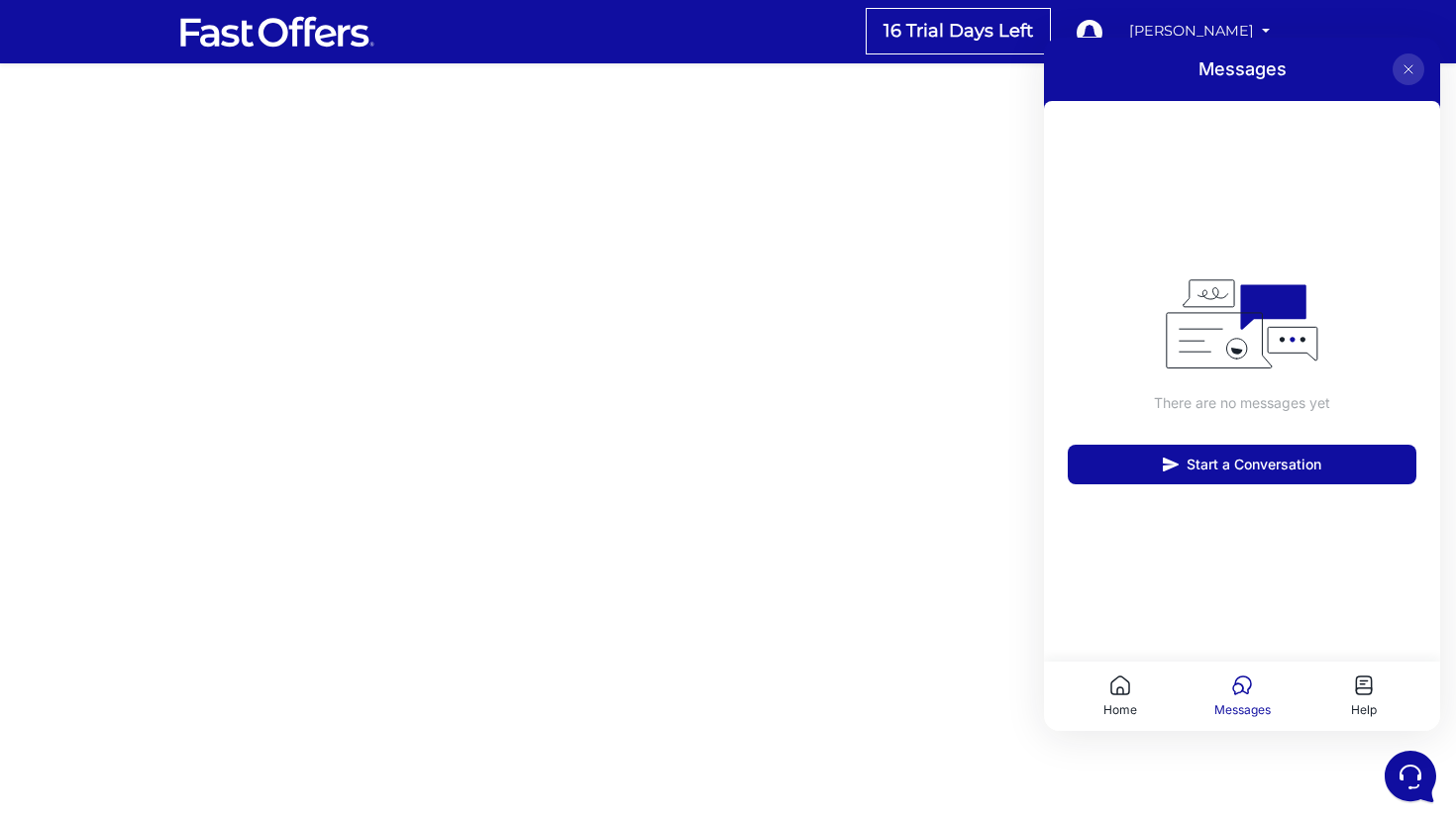 click at bounding box center (1408, 69) 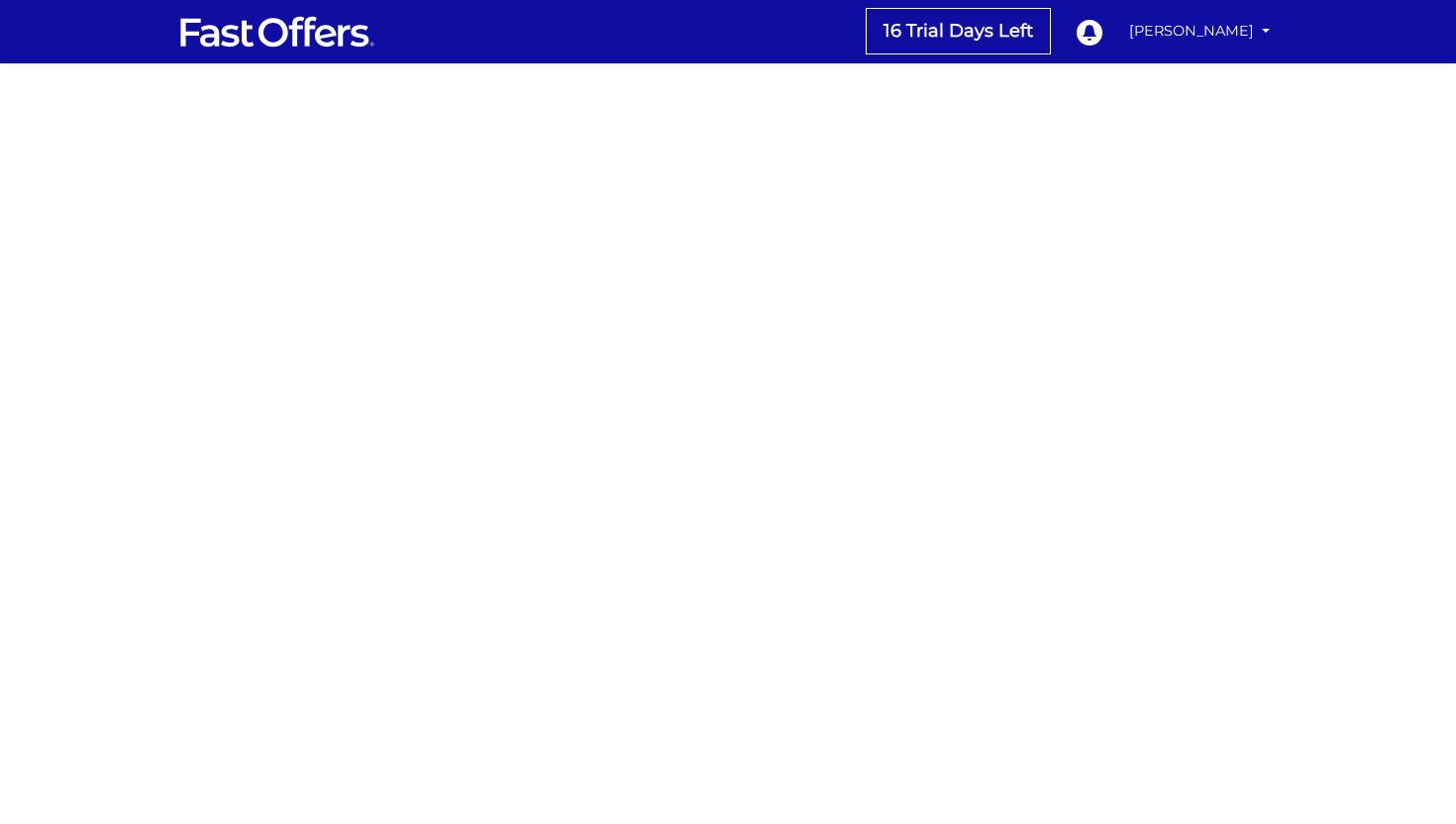 scroll, scrollTop: 0, scrollLeft: 0, axis: both 